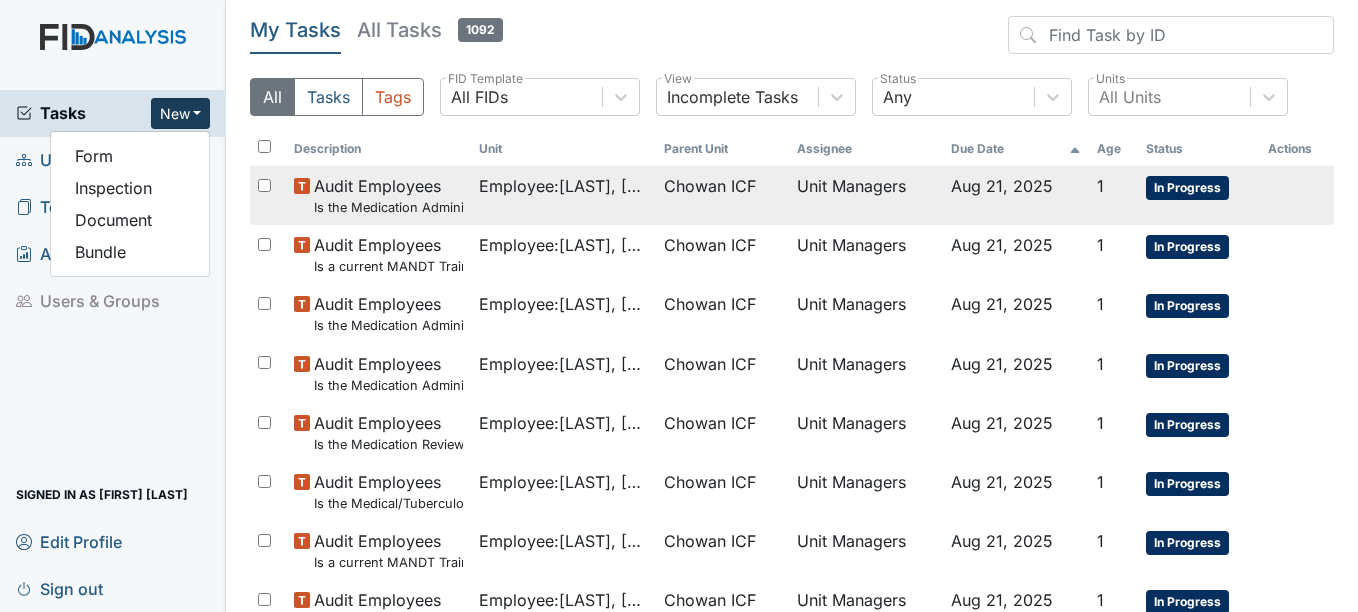 scroll, scrollTop: 0, scrollLeft: 0, axis: both 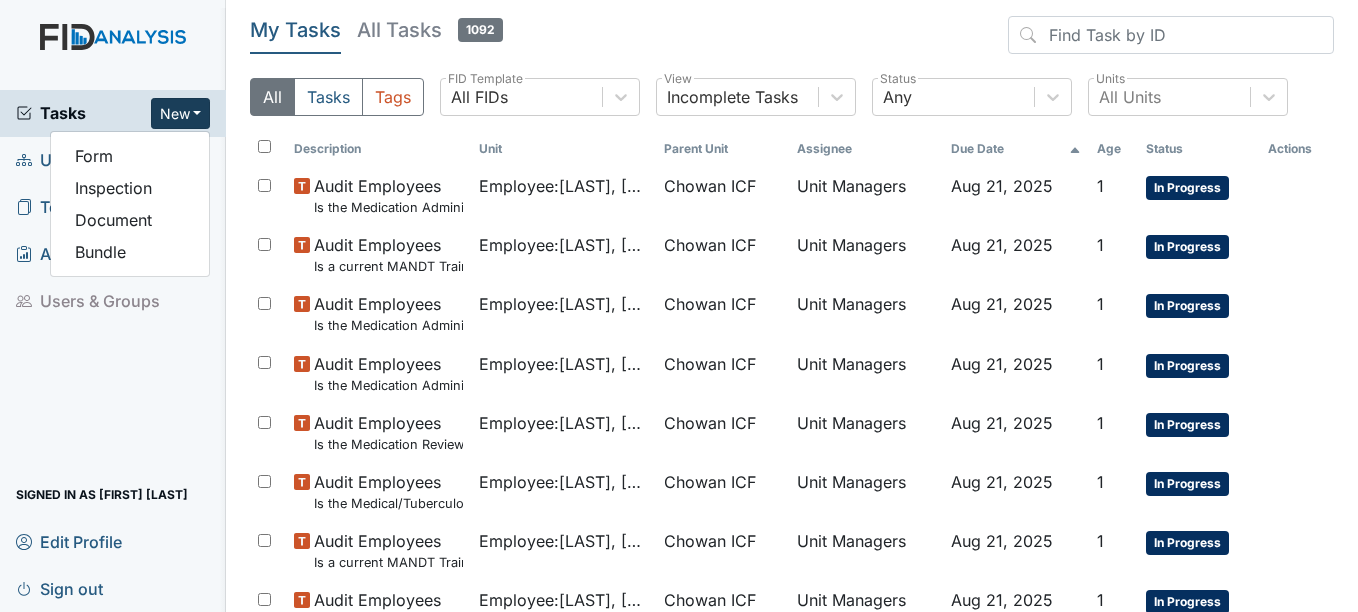click on "New" at bounding box center [181, 113] 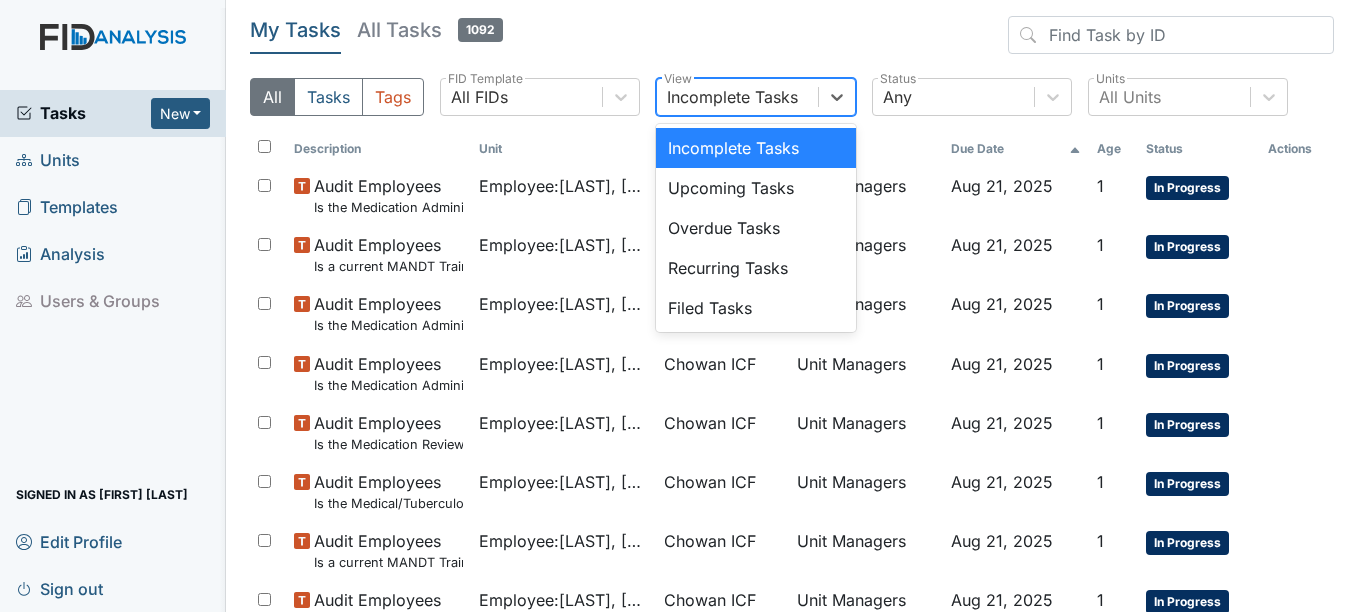 click on "Incomplete Tasks" at bounding box center (732, 97) 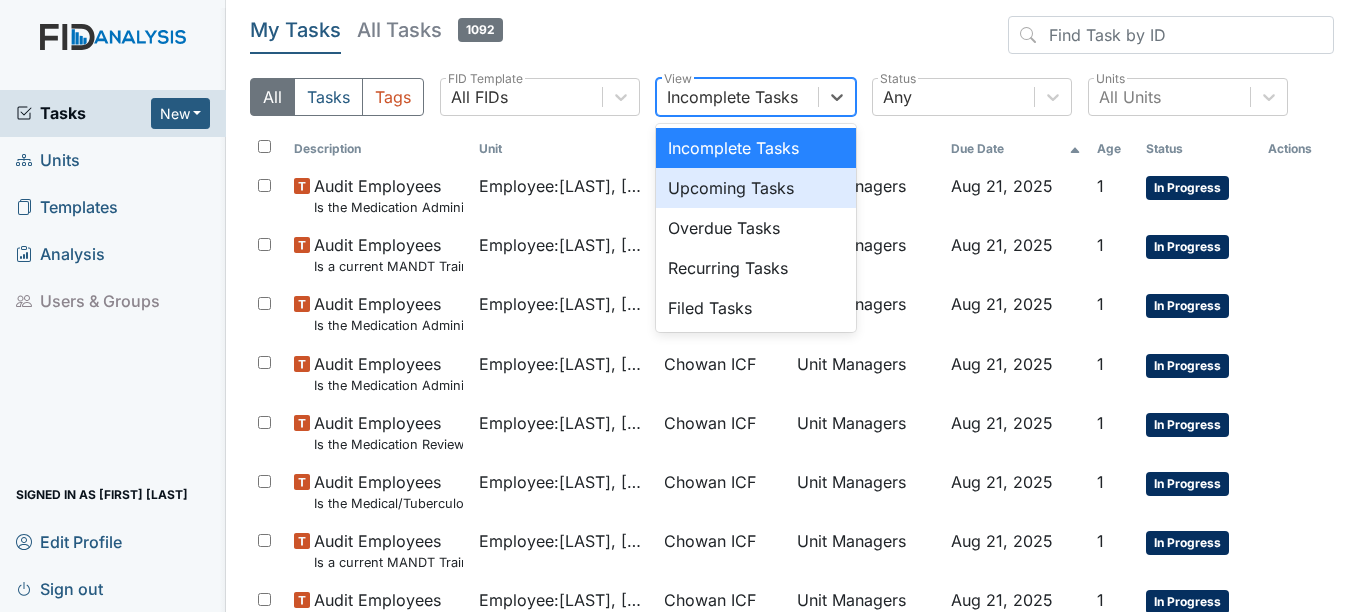 click on "Upcoming Tasks" at bounding box center [756, 188] 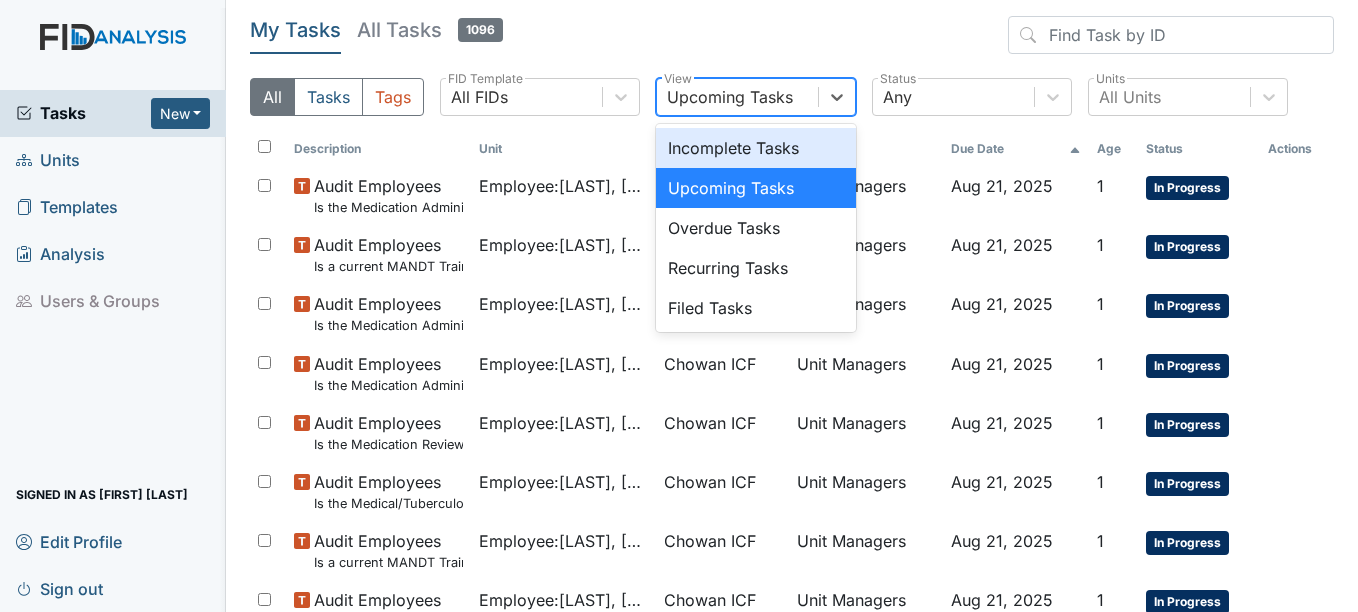 click on "Upcoming Tasks" at bounding box center [730, 97] 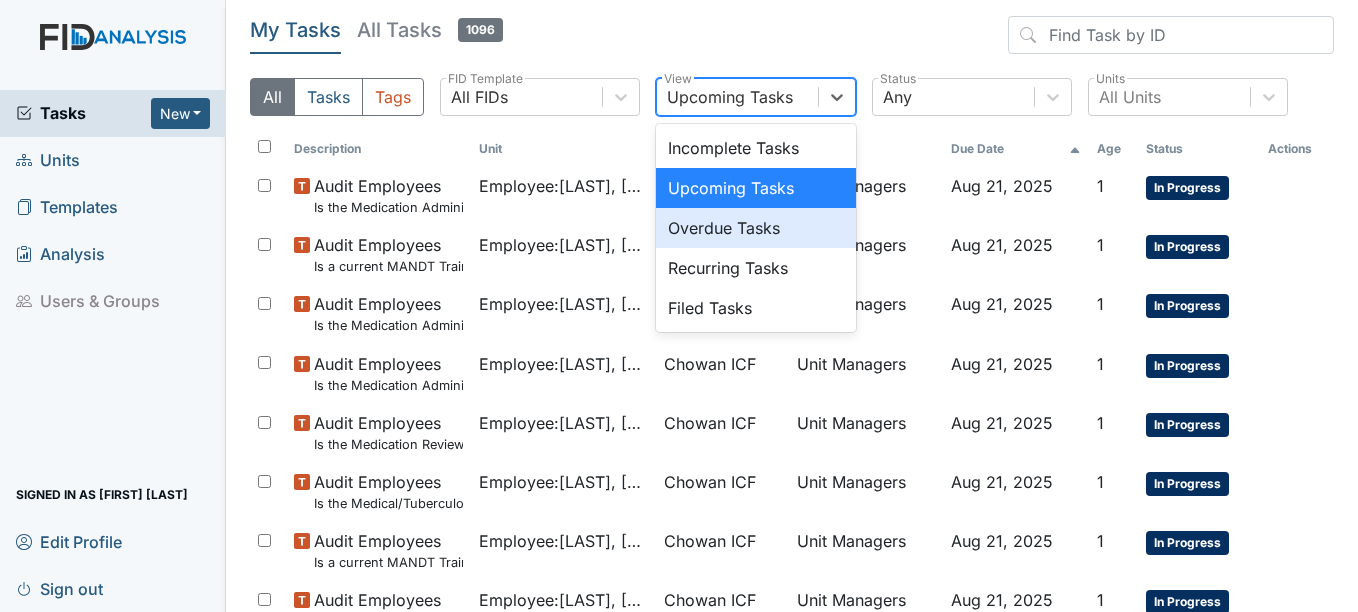 click on "Overdue Tasks" at bounding box center [756, 228] 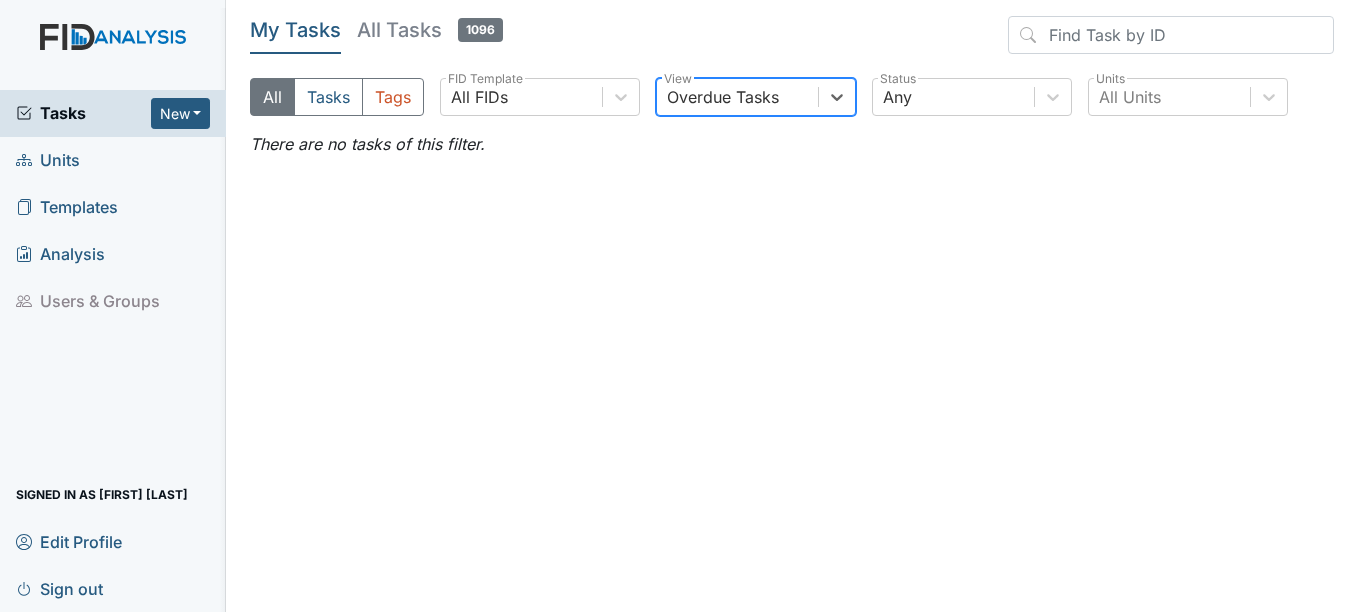 click on "Overdue Tasks" at bounding box center [756, 97] 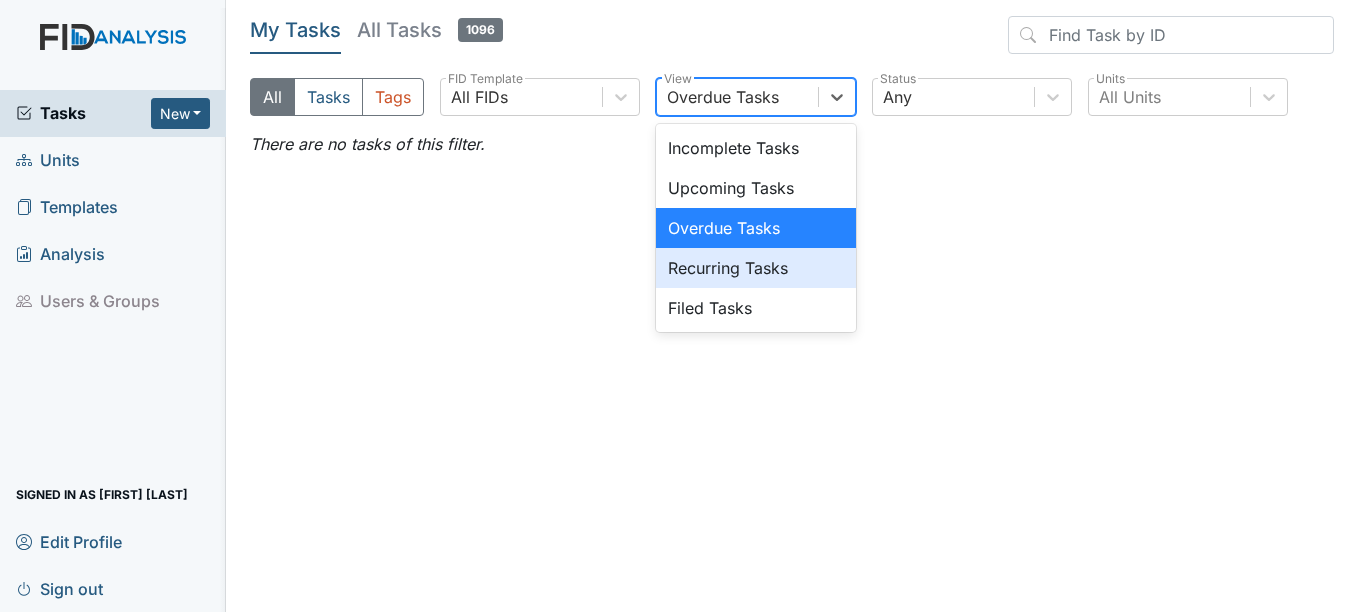 click on "Recurring Tasks" at bounding box center (756, 268) 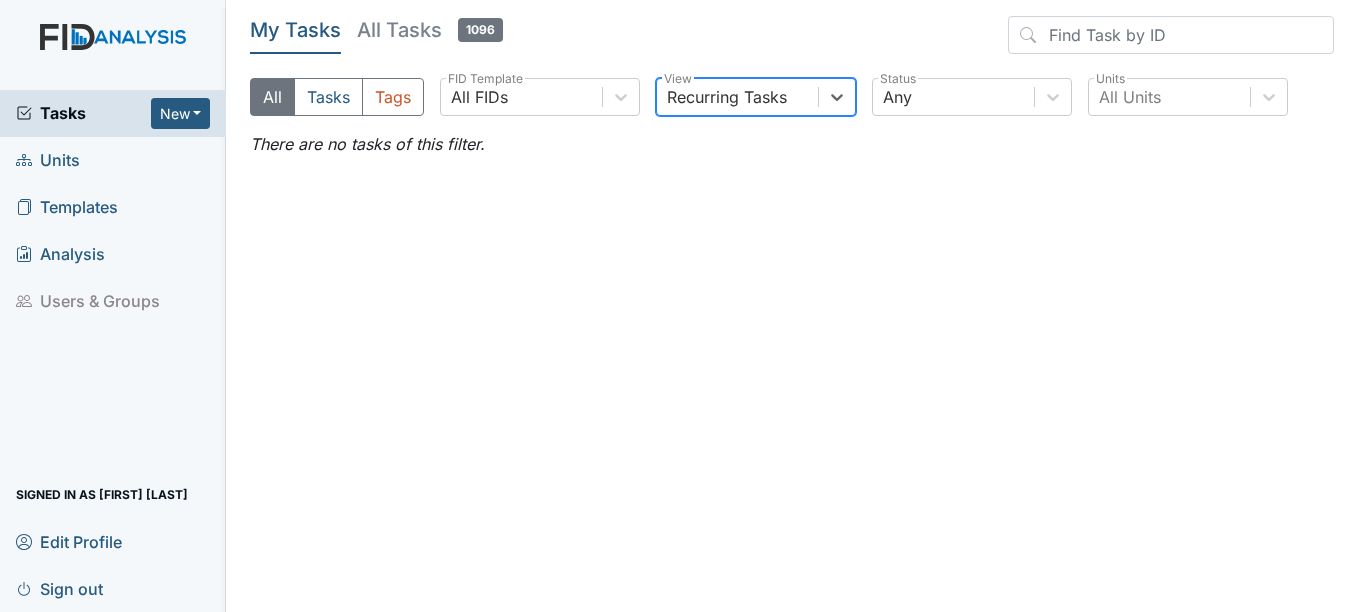 click on "Recurring Tasks" at bounding box center (727, 97) 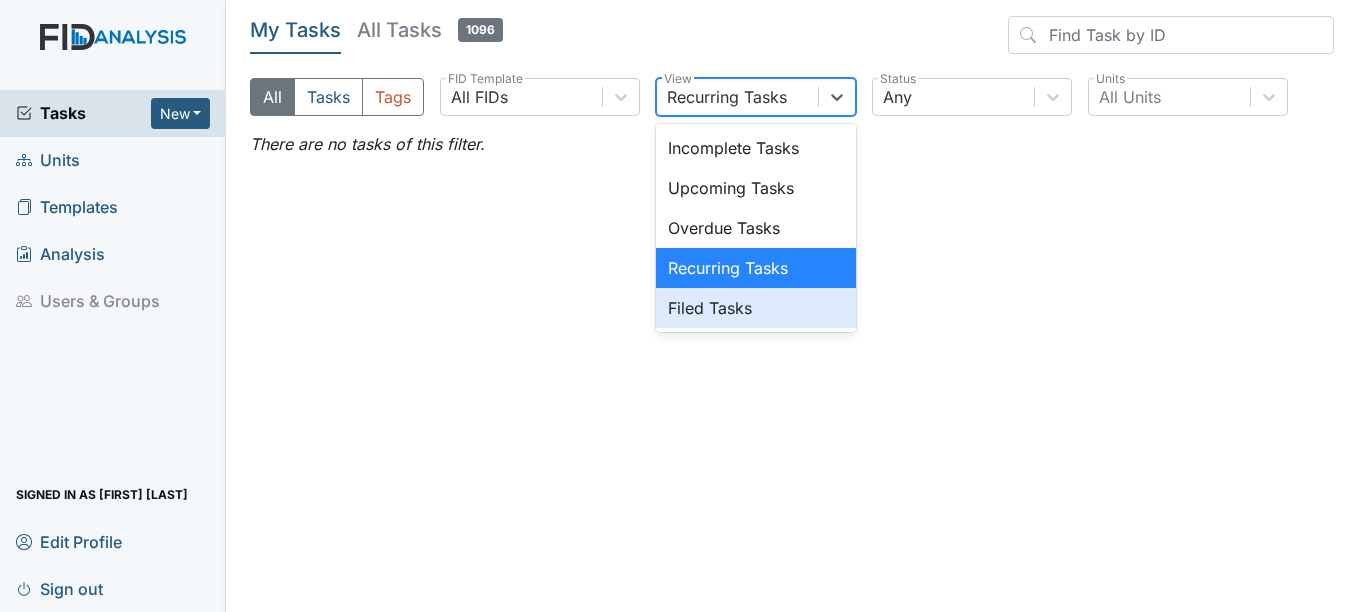 click on "Filed Tasks" at bounding box center [756, 308] 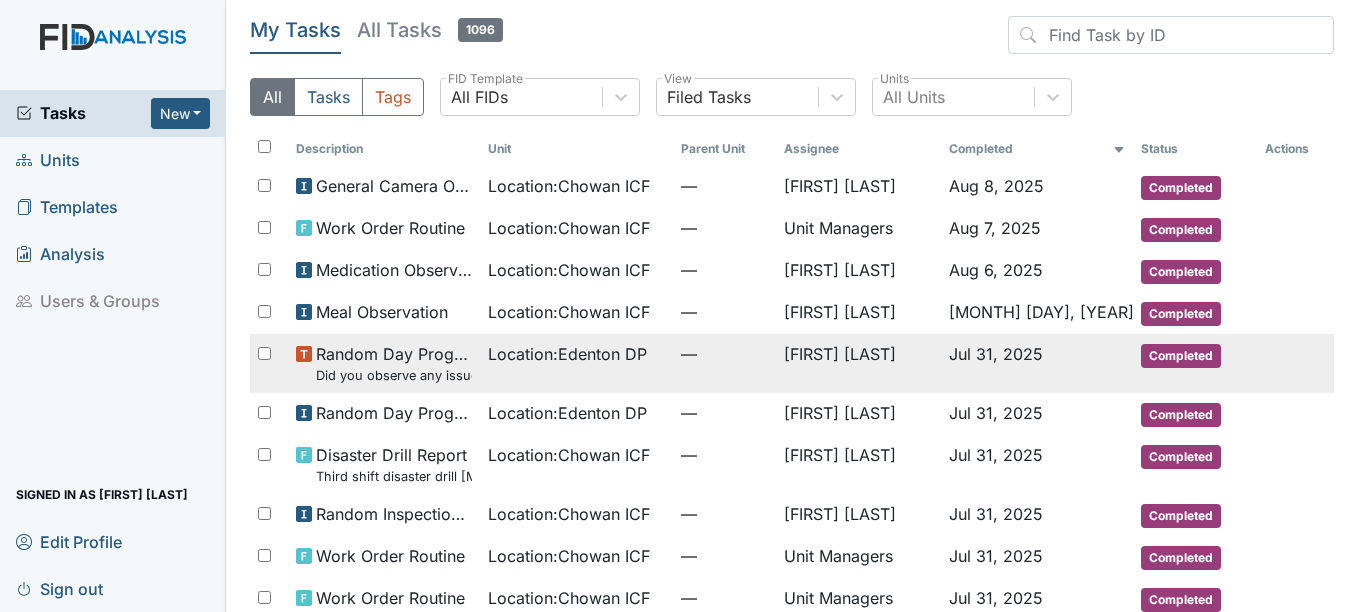 click on "Did you observe any issues/concerns with staff?" at bounding box center [394, 375] 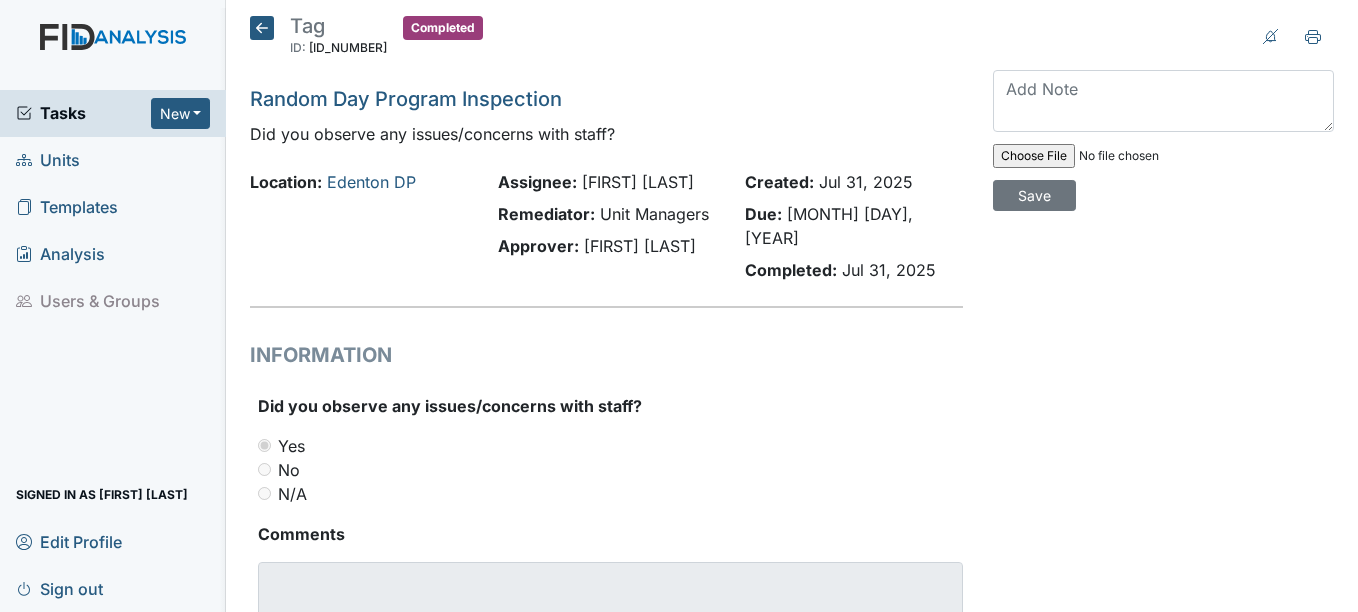 scroll, scrollTop: 0, scrollLeft: 0, axis: both 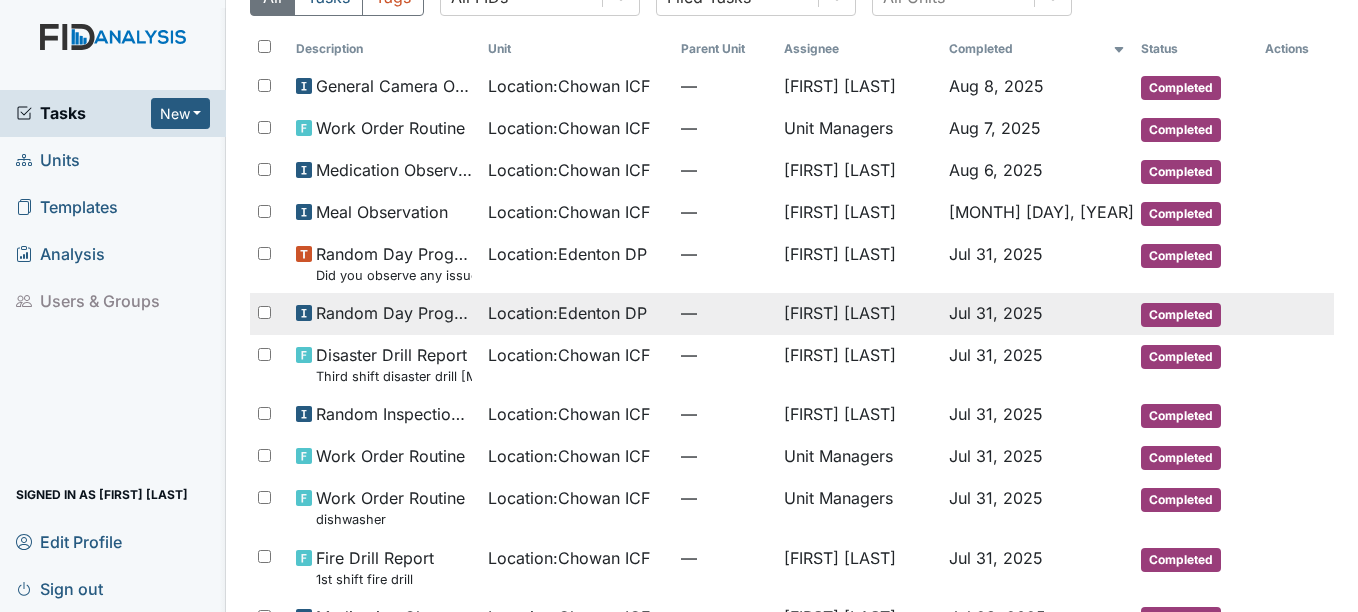 click on "Location :  Edenton DP" at bounding box center (567, 313) 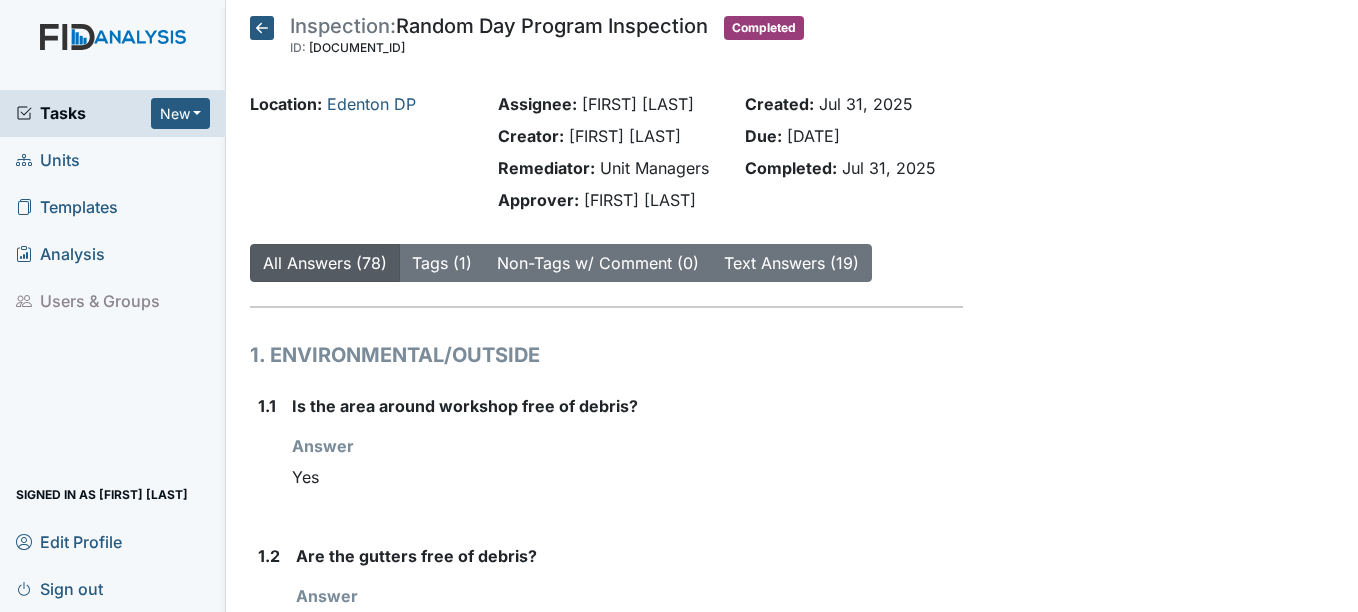 scroll, scrollTop: 0, scrollLeft: 0, axis: both 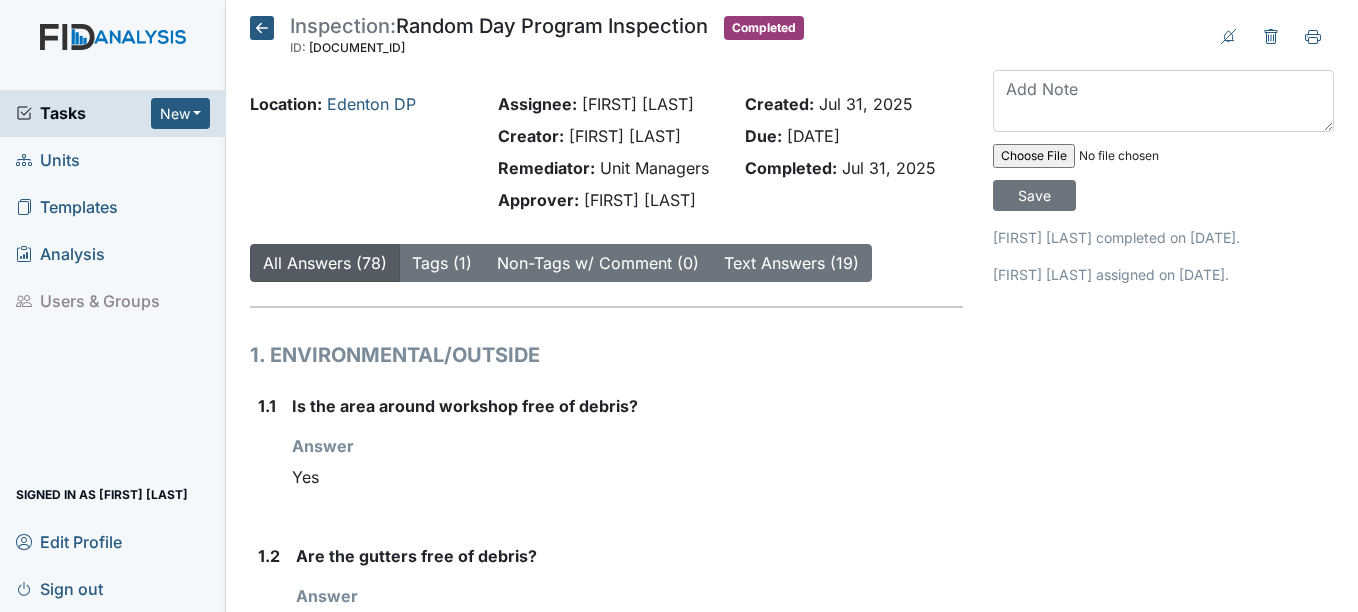 click 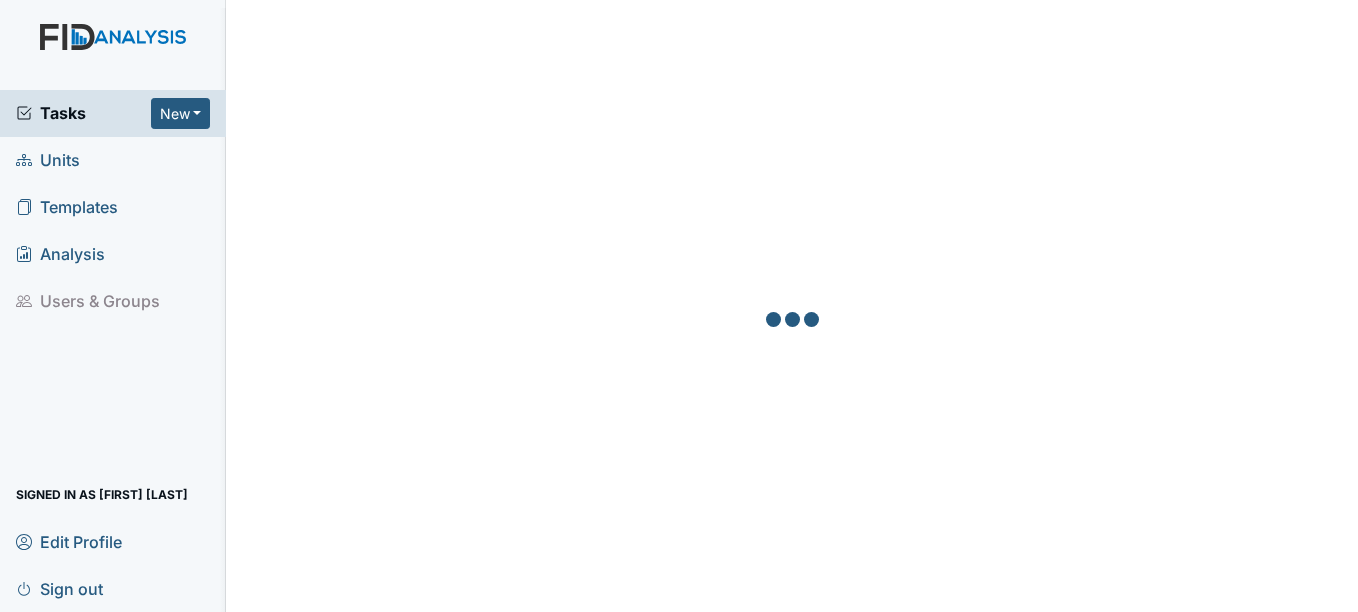 scroll, scrollTop: 0, scrollLeft: 0, axis: both 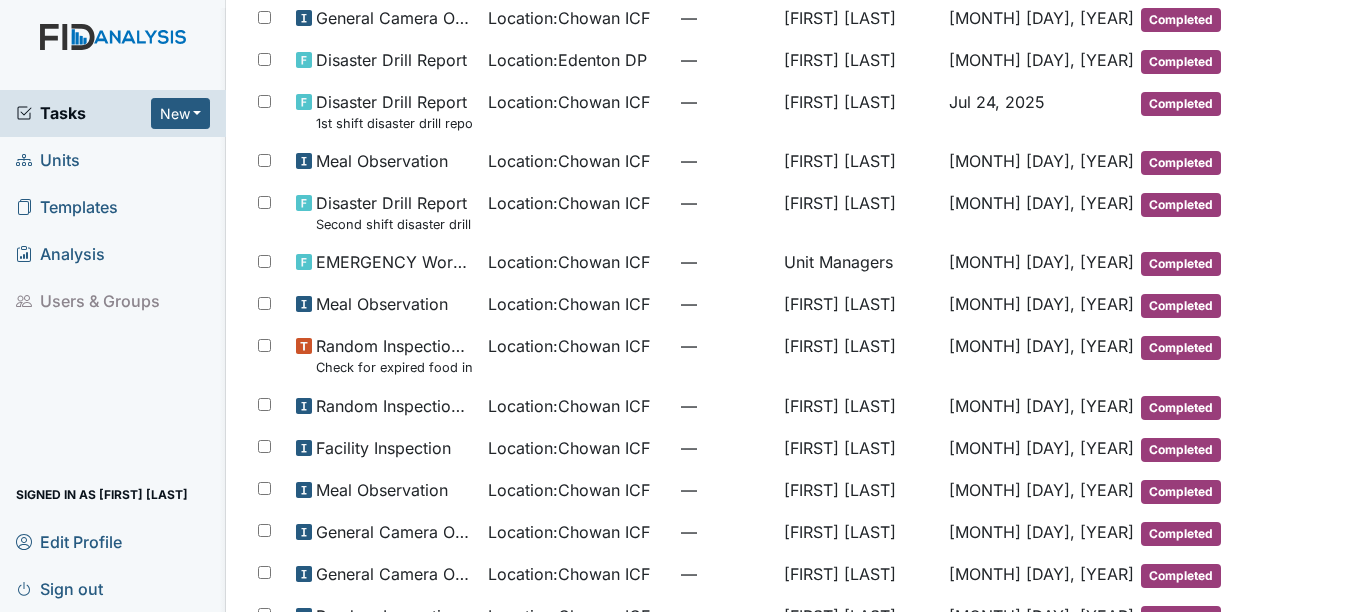click on "Location :  Chowan ICF" at bounding box center (576, 355) 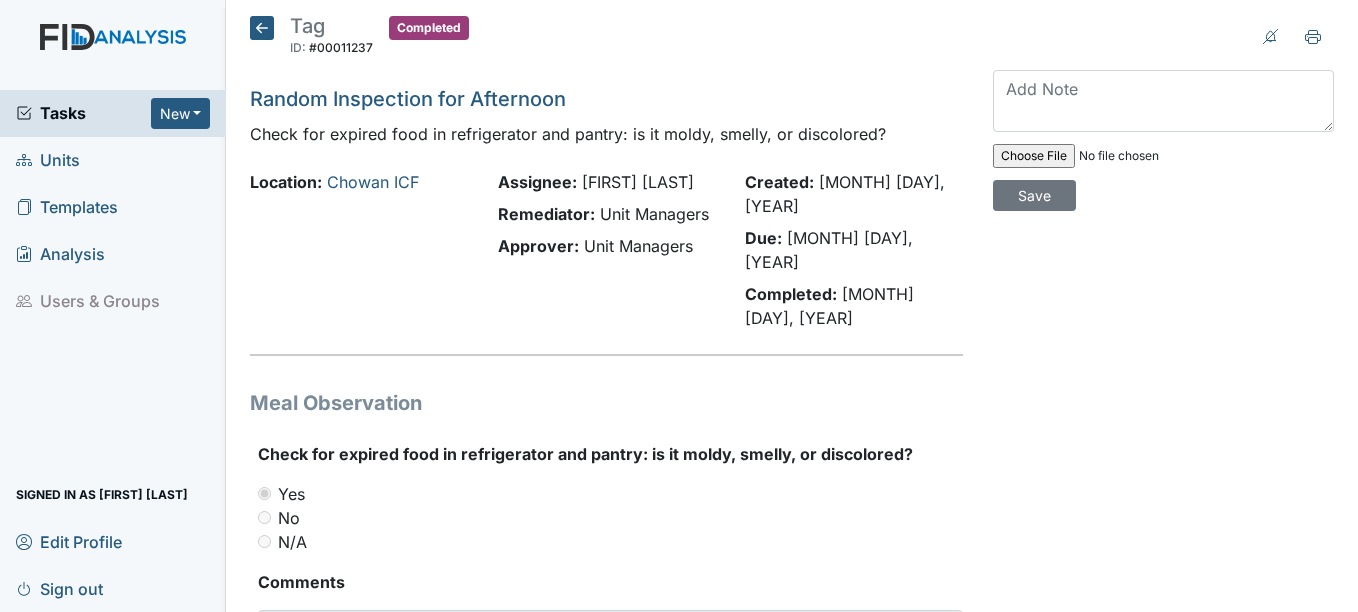 scroll, scrollTop: 0, scrollLeft: 0, axis: both 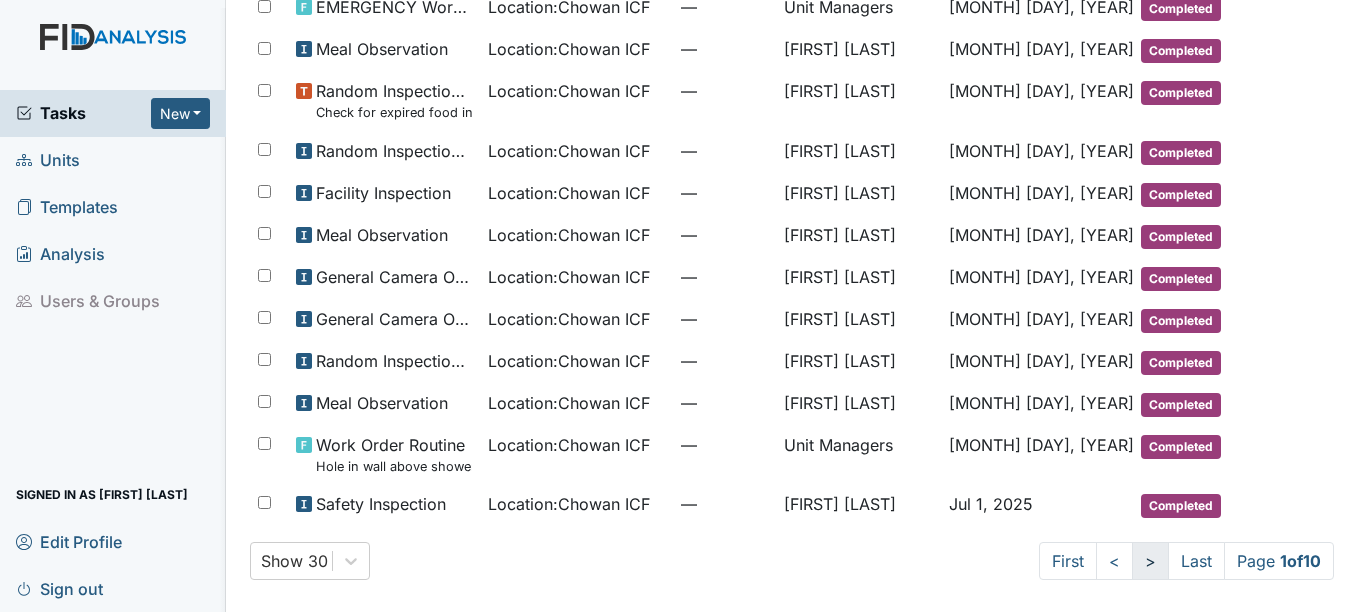 click on ">" at bounding box center [1150, 561] 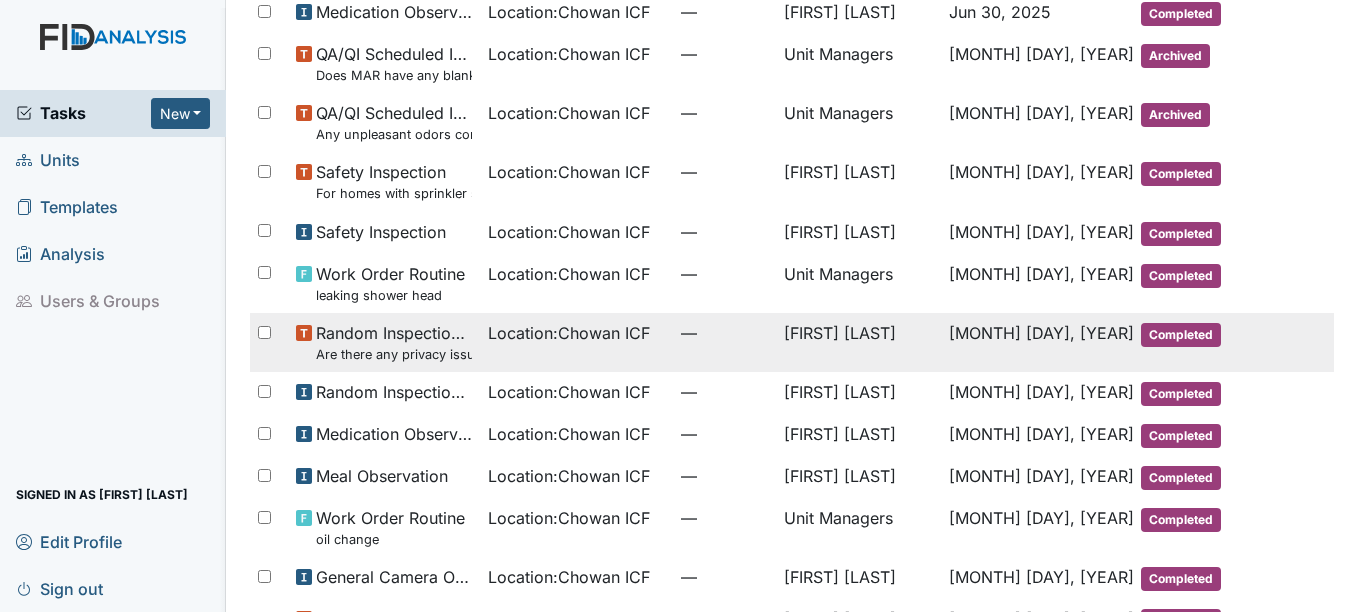 scroll, scrollTop: 0, scrollLeft: 0, axis: both 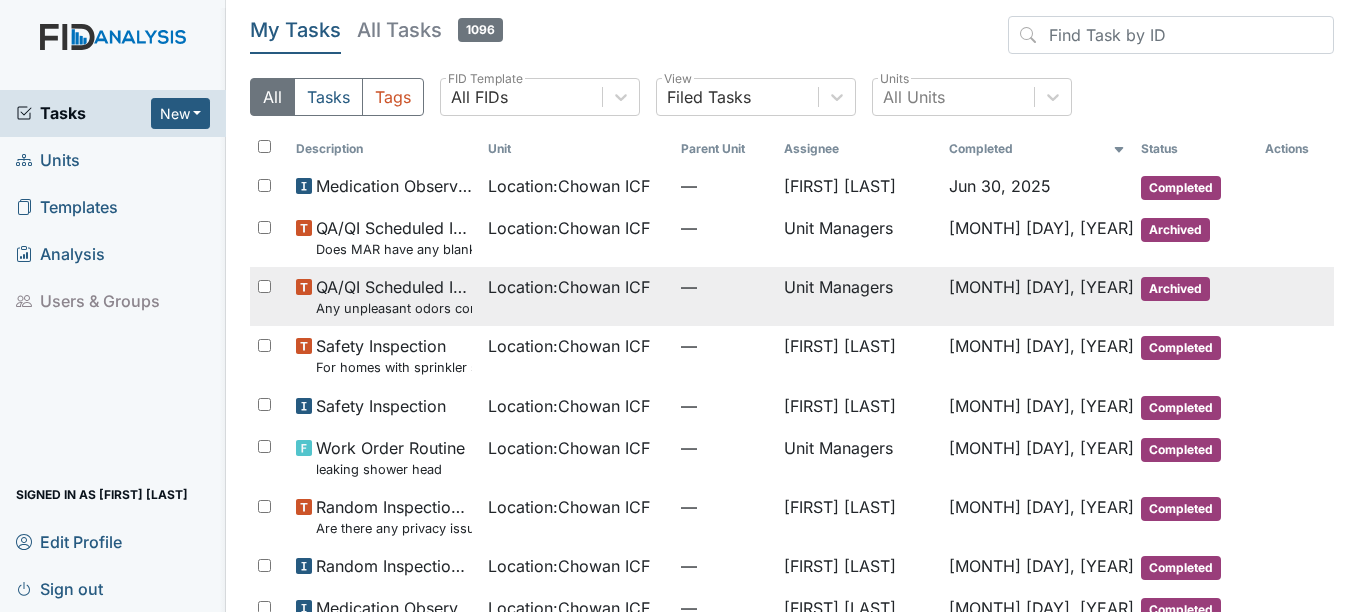 click on "Location :  Chowan ICF" at bounding box center (569, 287) 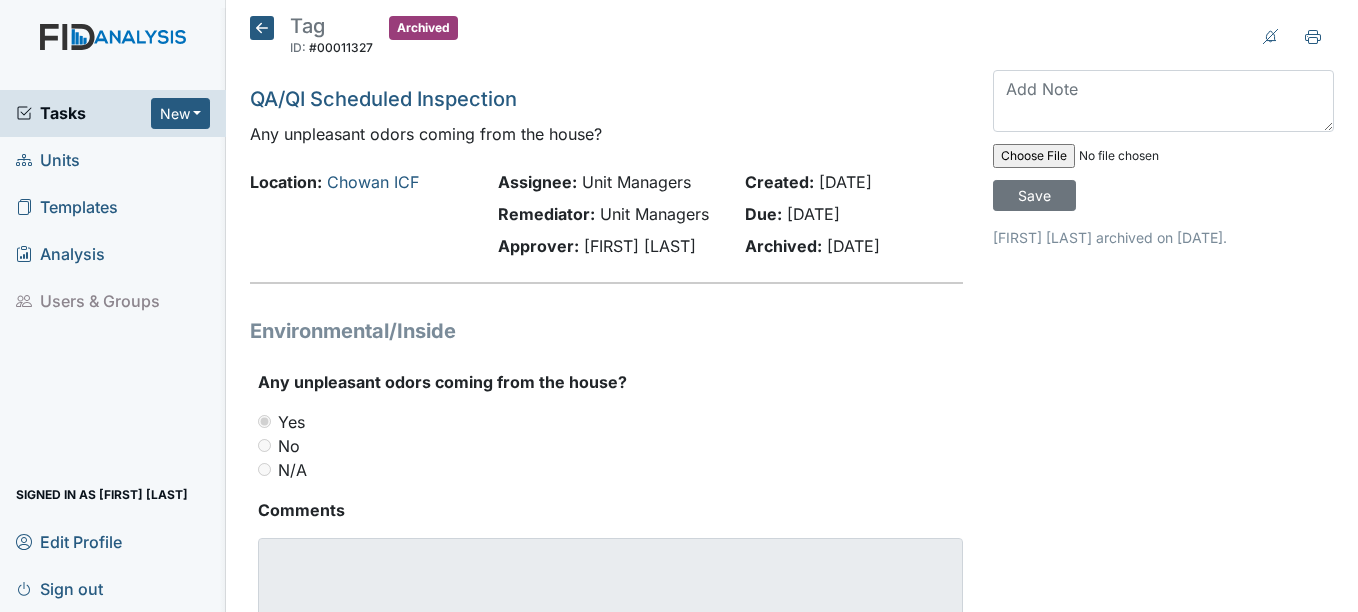 scroll, scrollTop: 0, scrollLeft: 0, axis: both 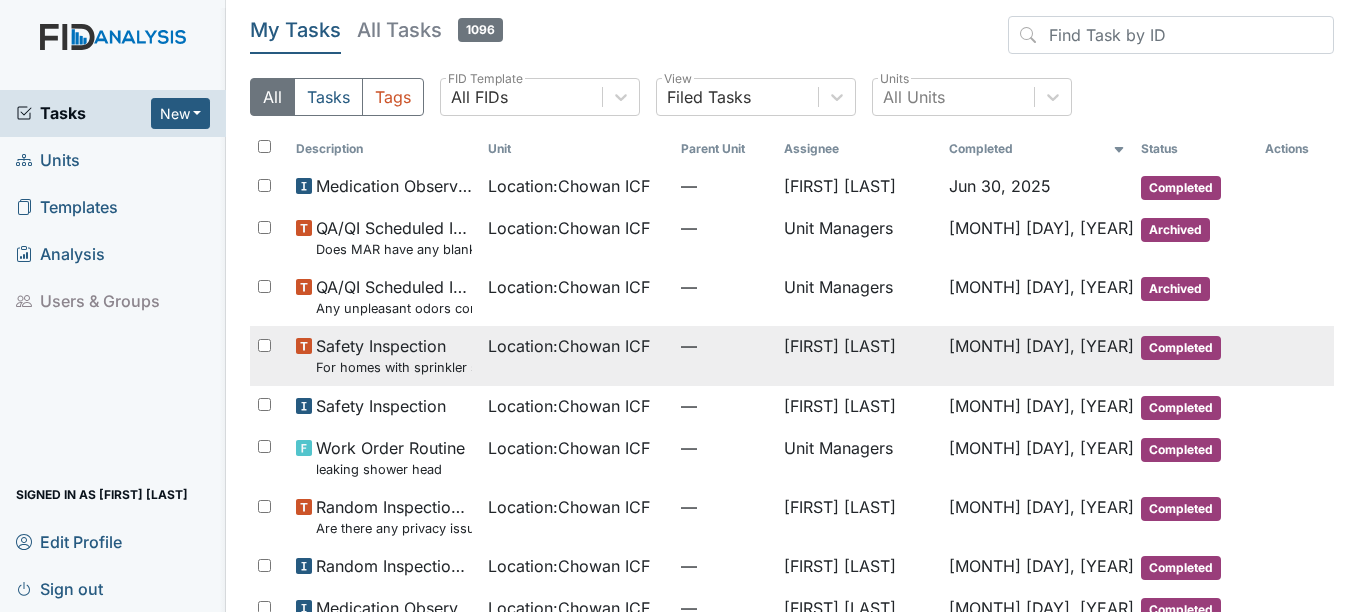 click on "Location :  Chowan ICF" at bounding box center (576, 355) 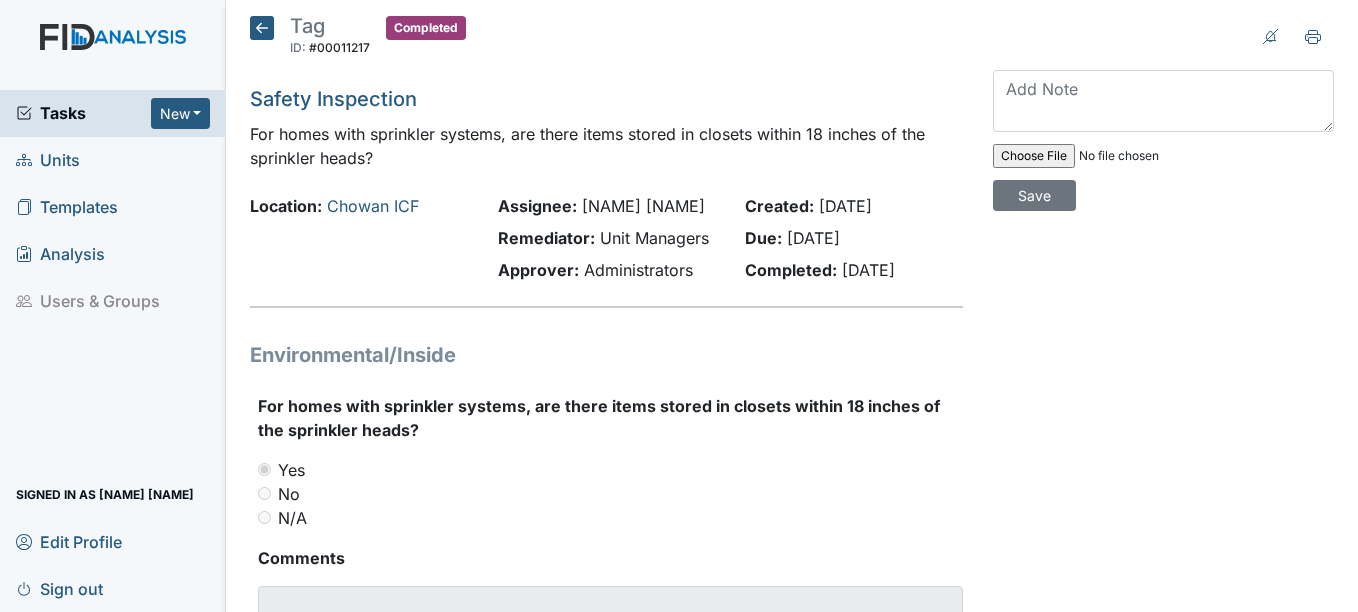 scroll, scrollTop: 0, scrollLeft: 0, axis: both 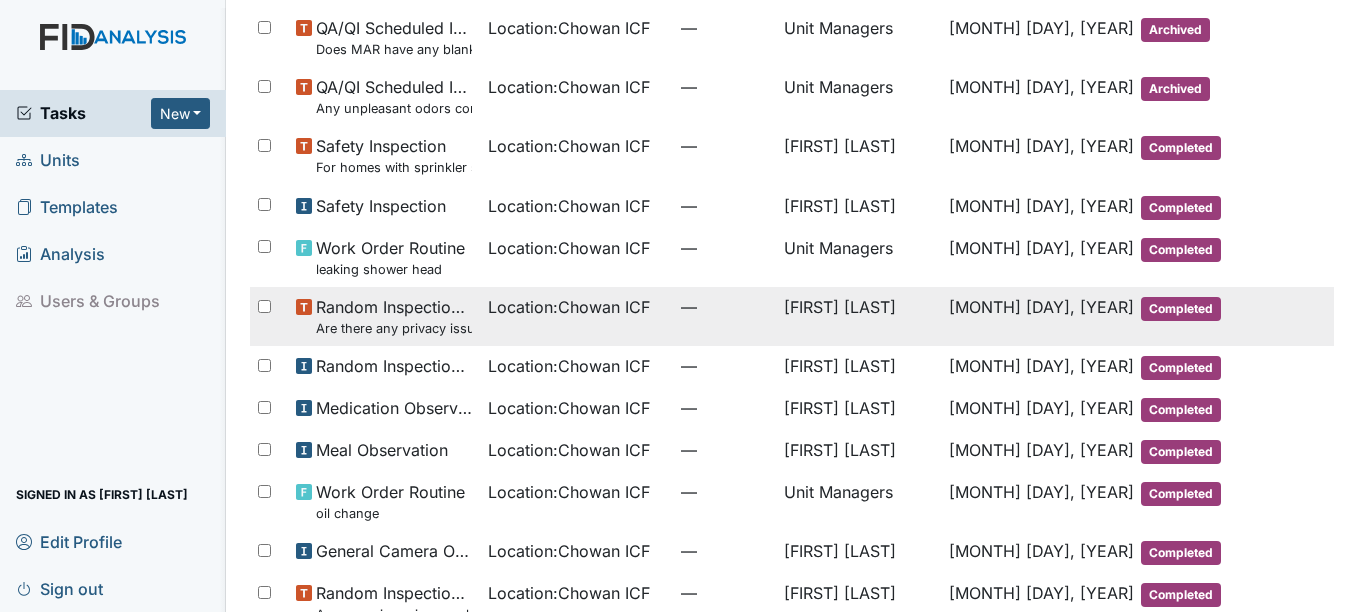 click on "Location :  Chowan ICF" at bounding box center (576, 316) 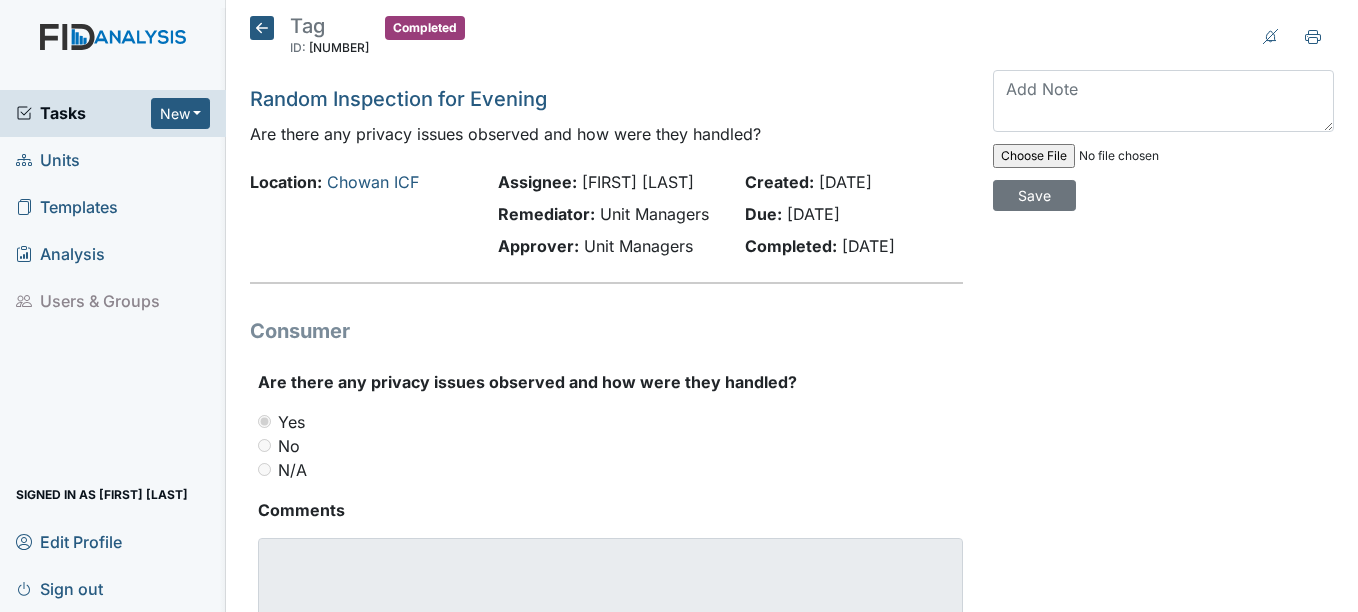 scroll, scrollTop: 0, scrollLeft: 0, axis: both 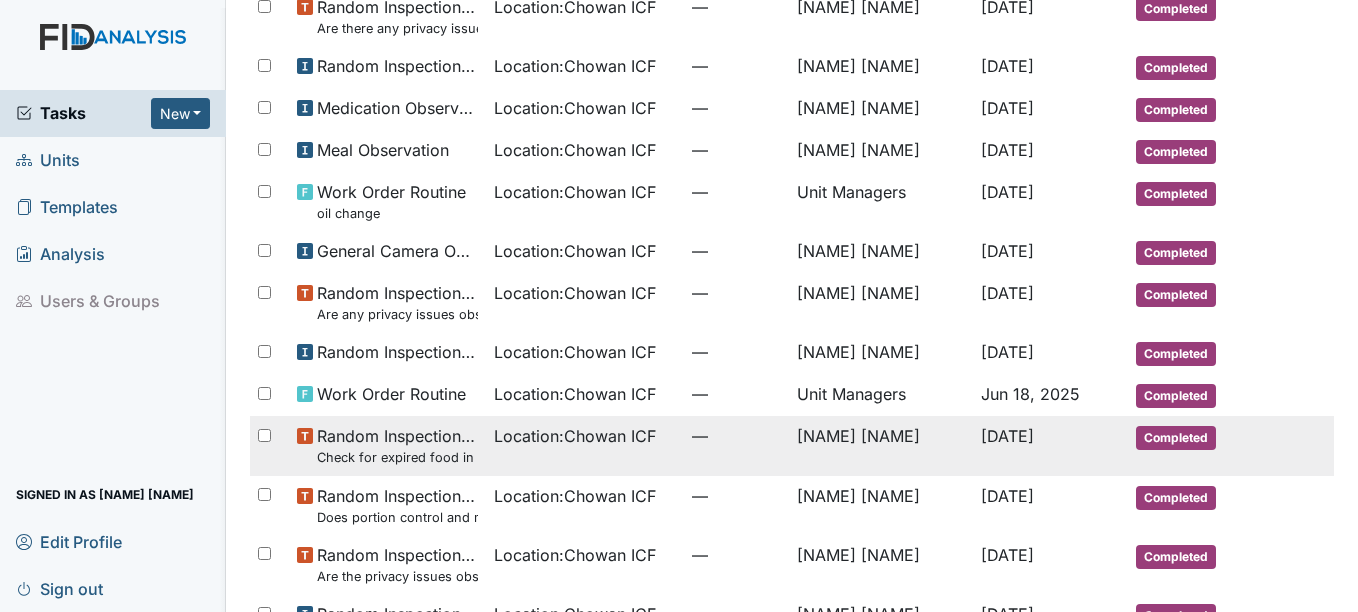 click on "Location : [REGION]" at bounding box center [585, 445] 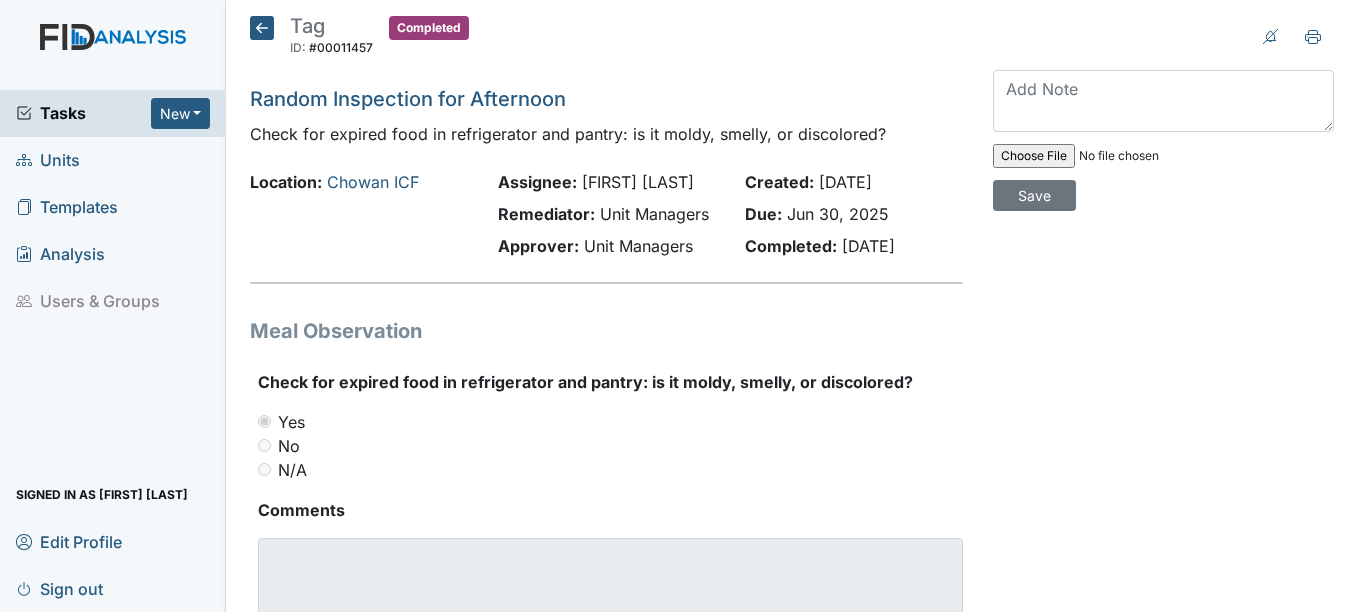 scroll, scrollTop: 0, scrollLeft: 0, axis: both 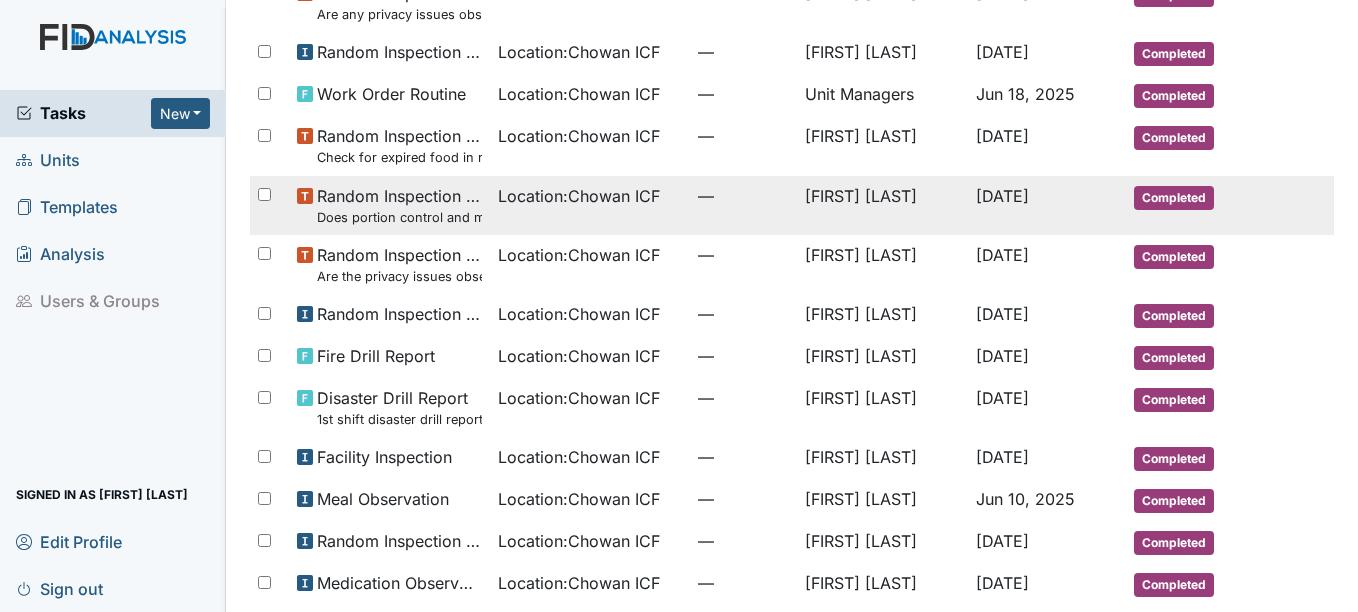 click on "Location :  Chowan ICF" at bounding box center (590, 205) 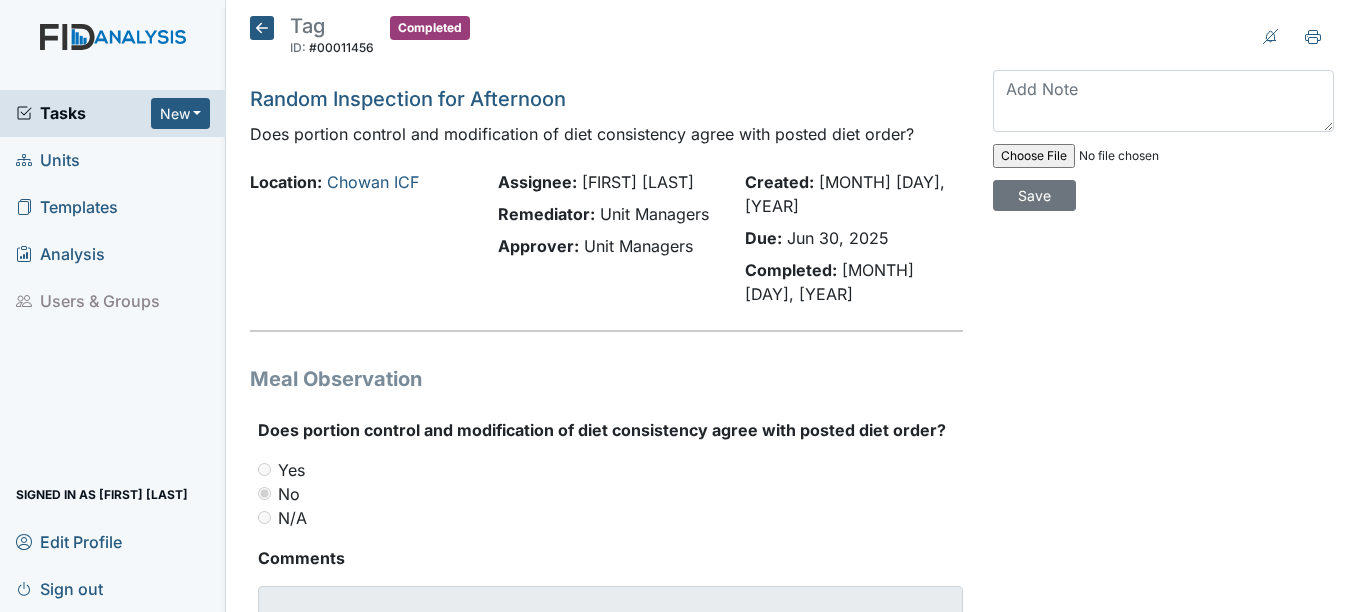 scroll, scrollTop: 0, scrollLeft: 0, axis: both 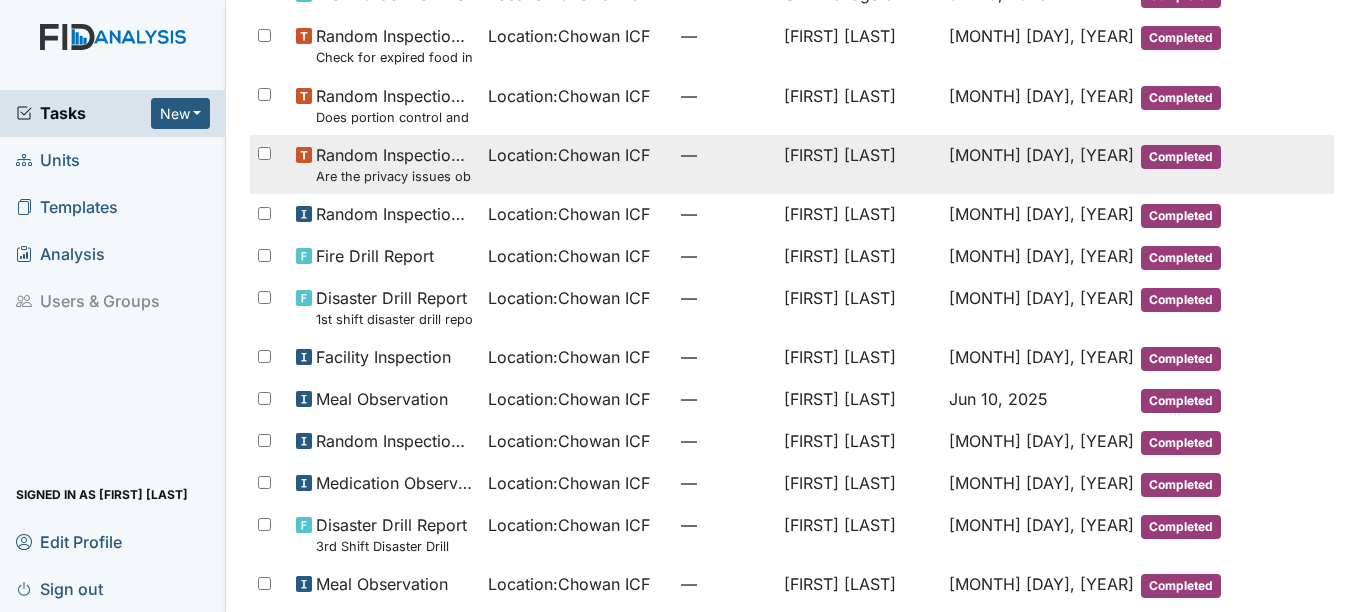 click on "Location :  Chowan ICF" at bounding box center [576, 164] 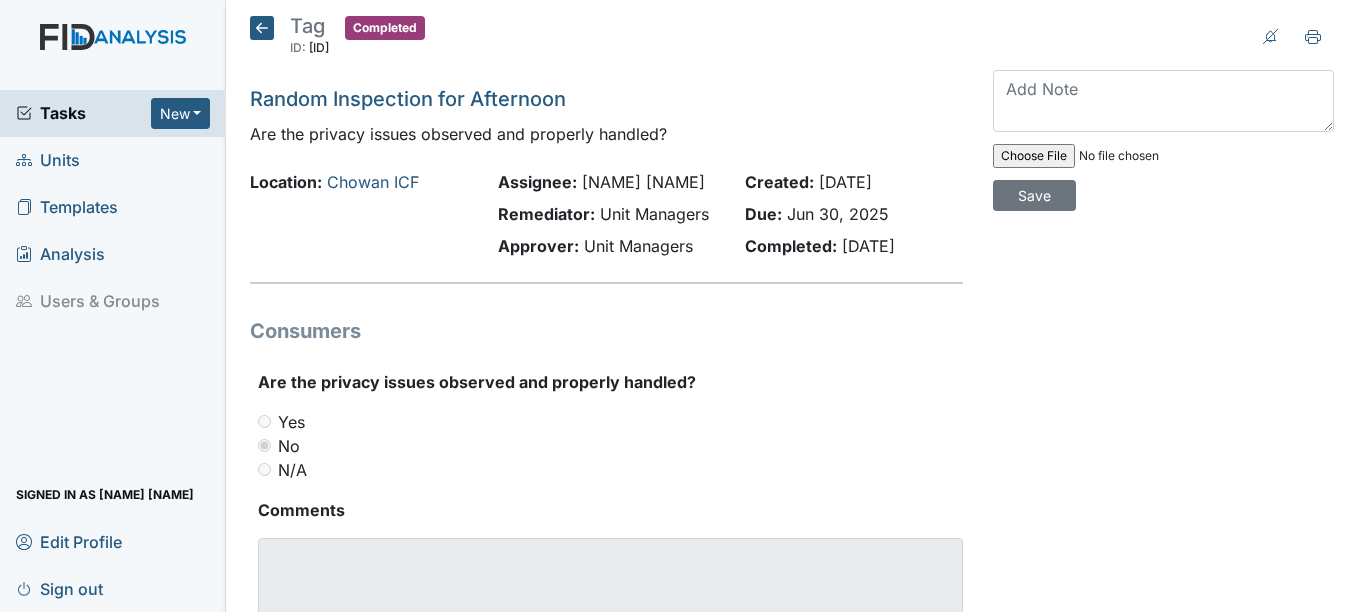 scroll, scrollTop: 0, scrollLeft: 0, axis: both 